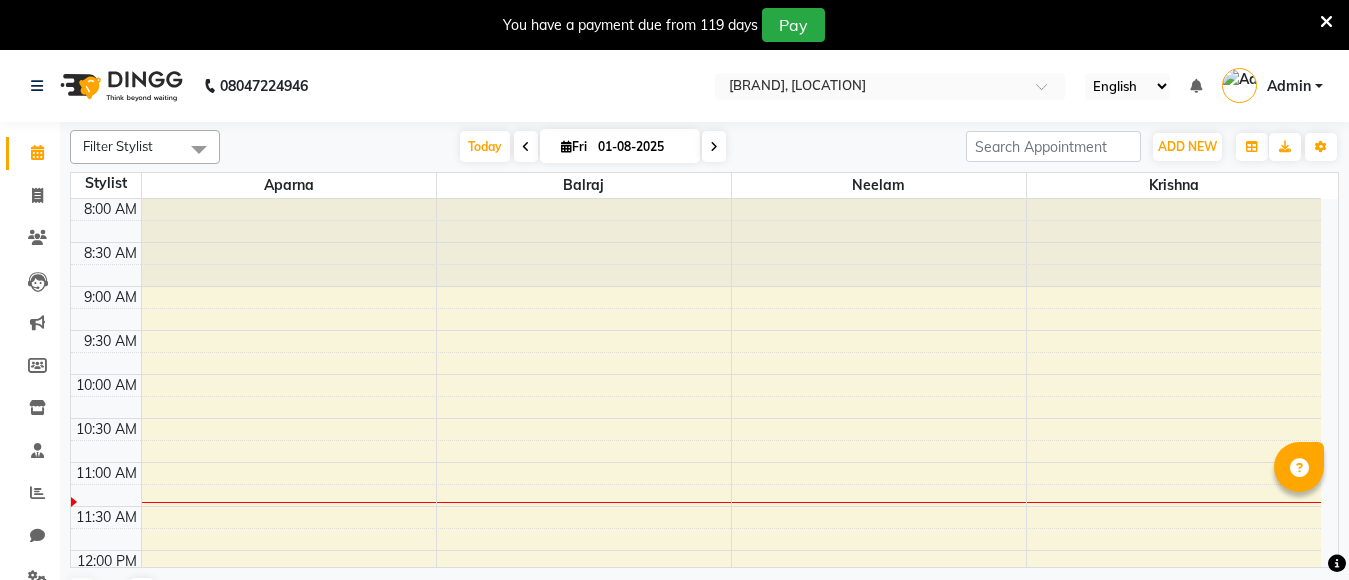 scroll, scrollTop: 0, scrollLeft: 0, axis: both 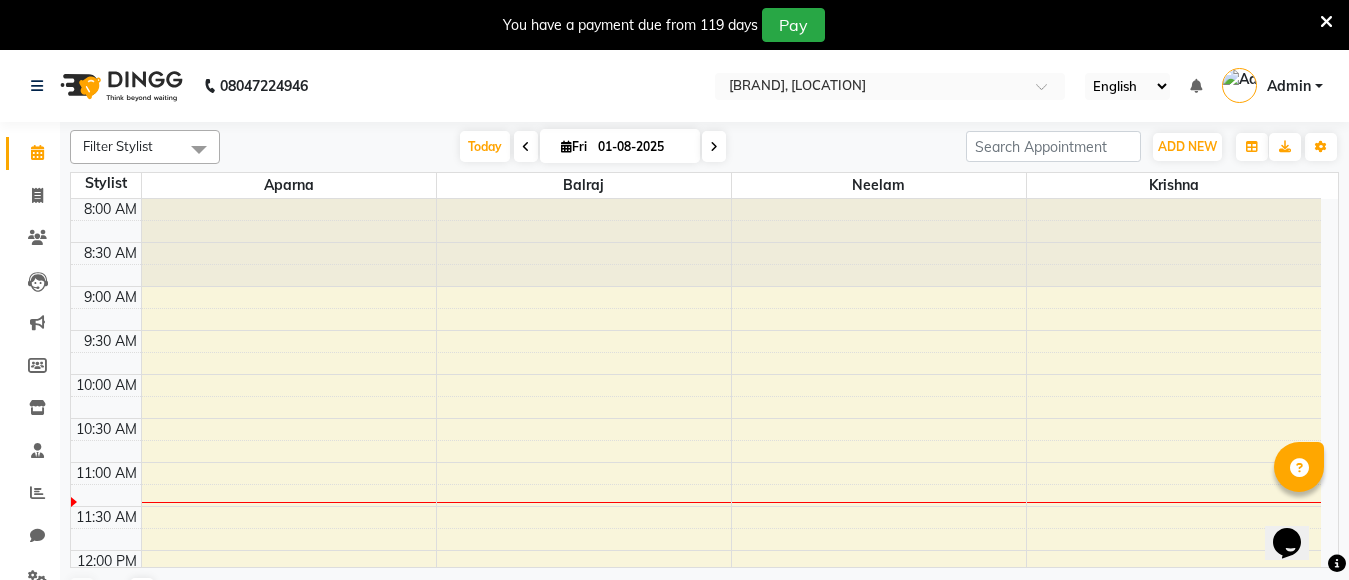 click at bounding box center (1326, 22) 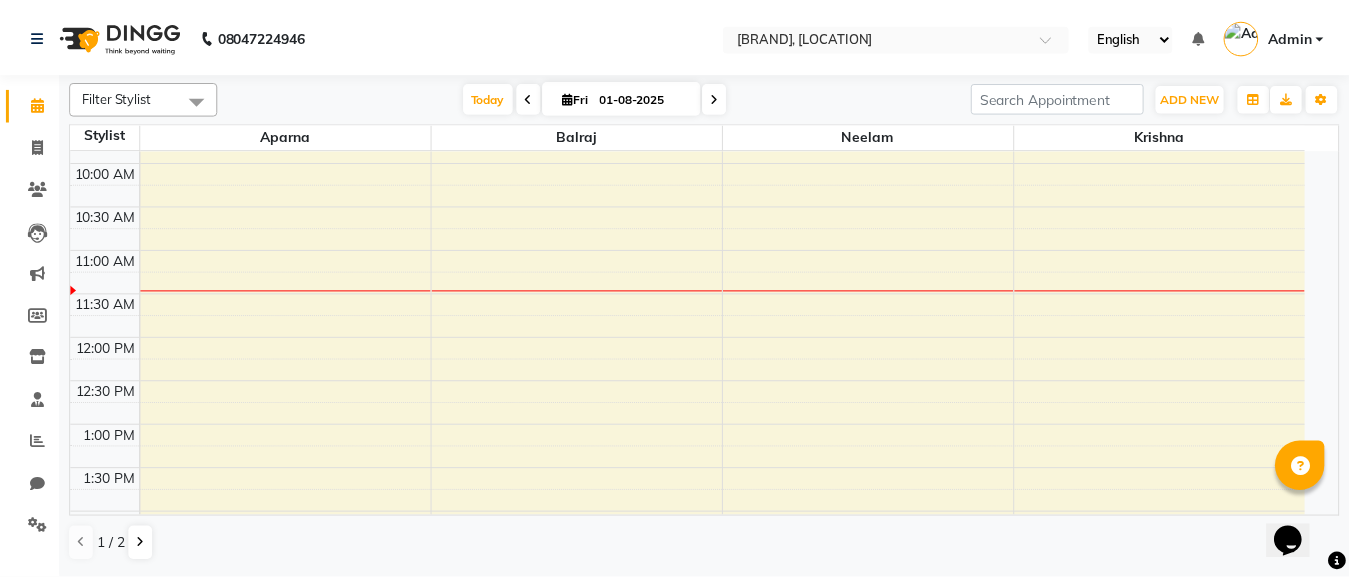 scroll, scrollTop: 0, scrollLeft: 0, axis: both 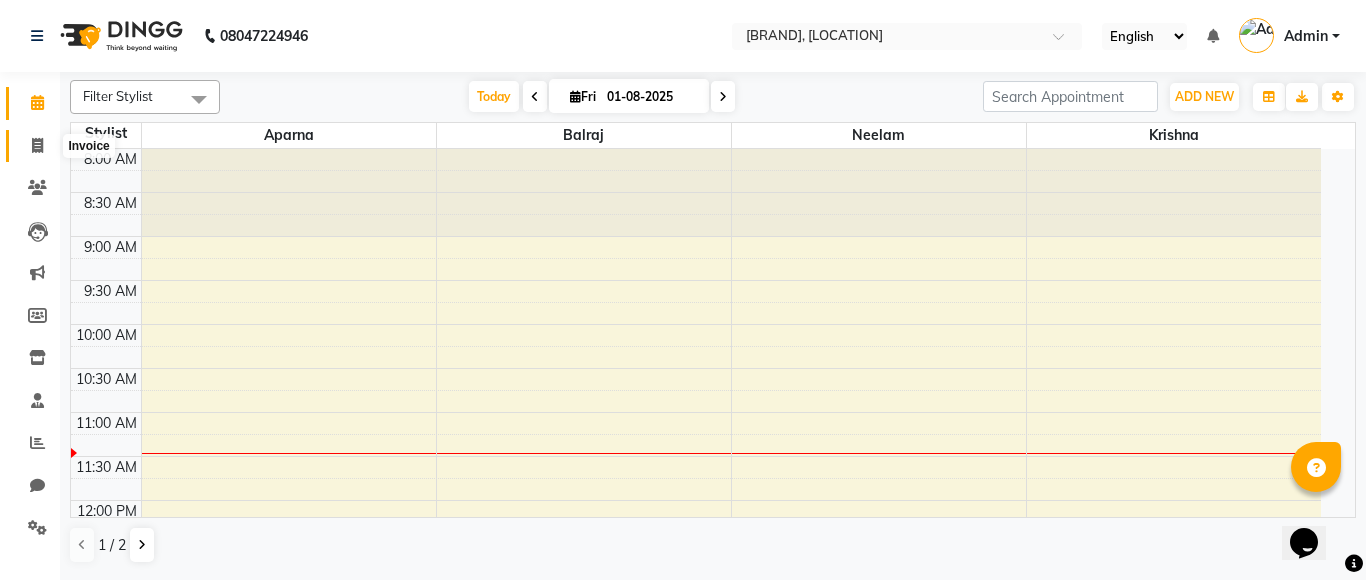 click 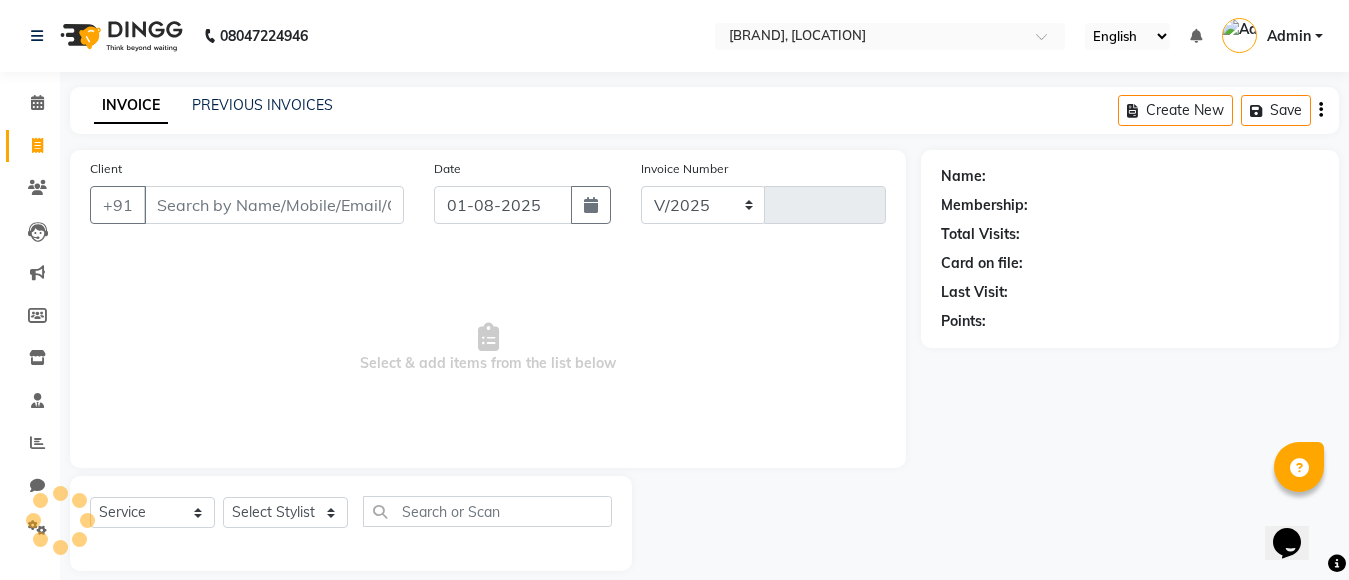 select on "7467" 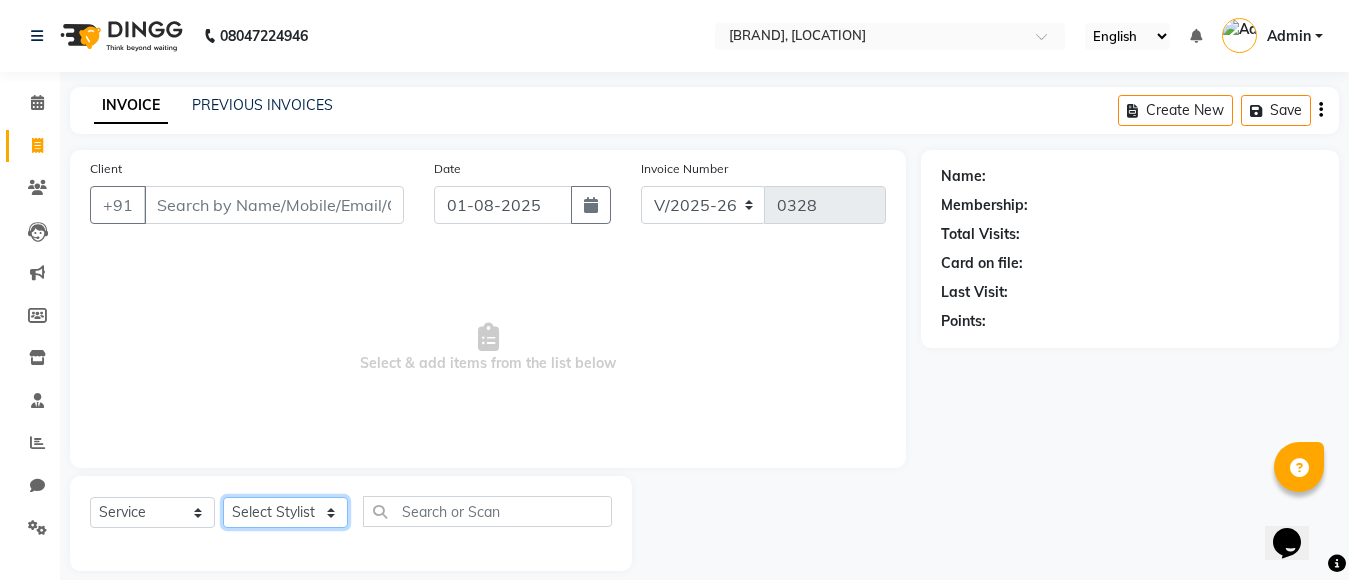 click on "Select Stylist [FIRST] [LAST] [FIRST] [LAST]" 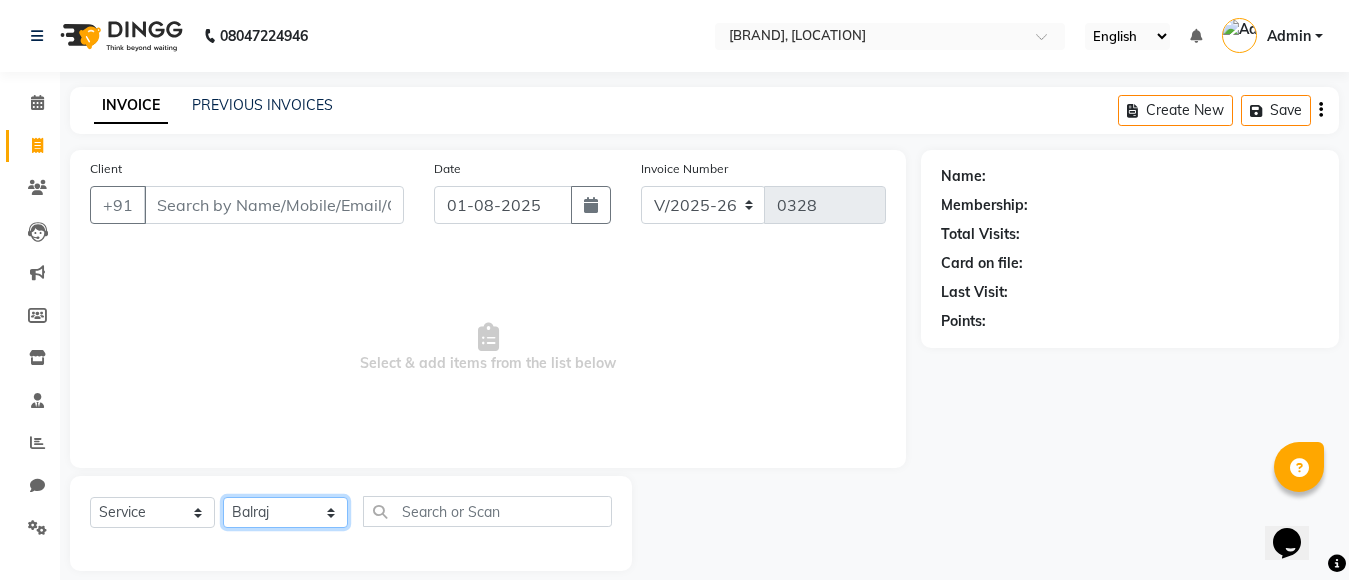 click on "Select Stylist [FIRST] [LAST] [FIRST] [LAST]" 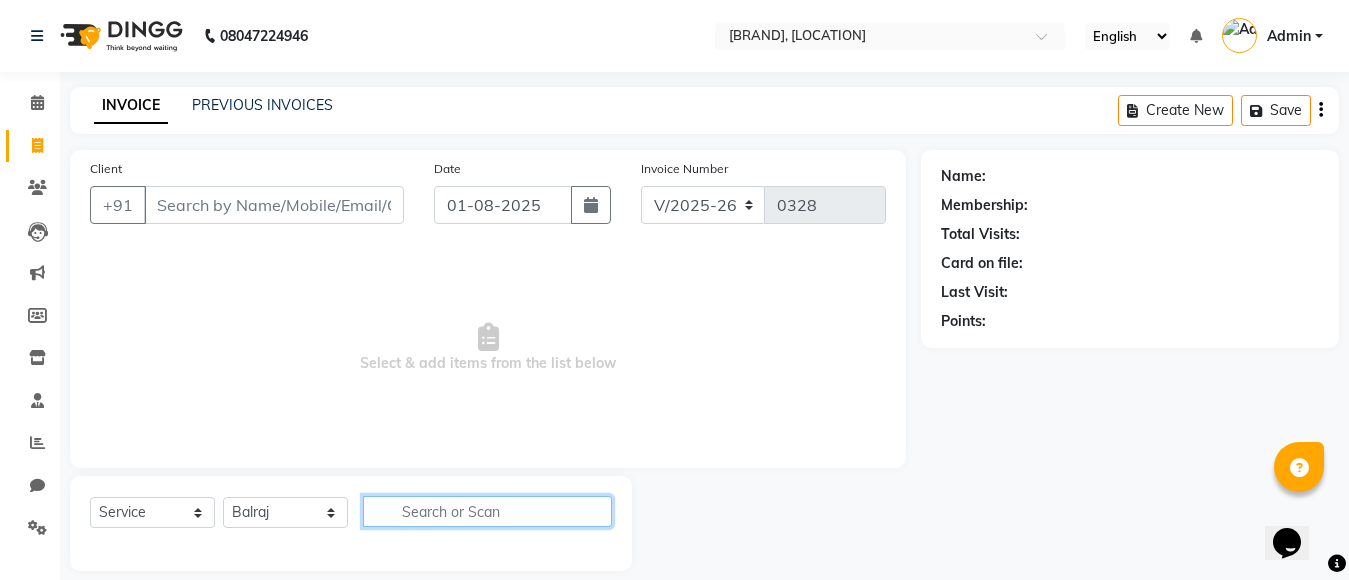 click 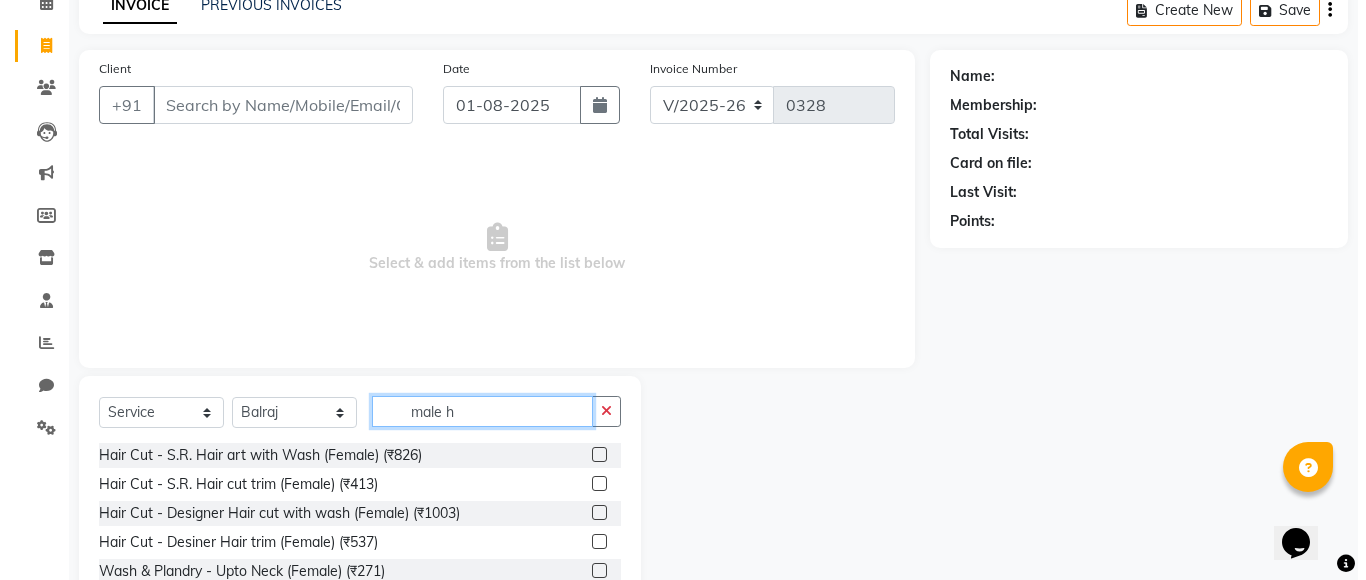 scroll, scrollTop: 79, scrollLeft: 0, axis: vertical 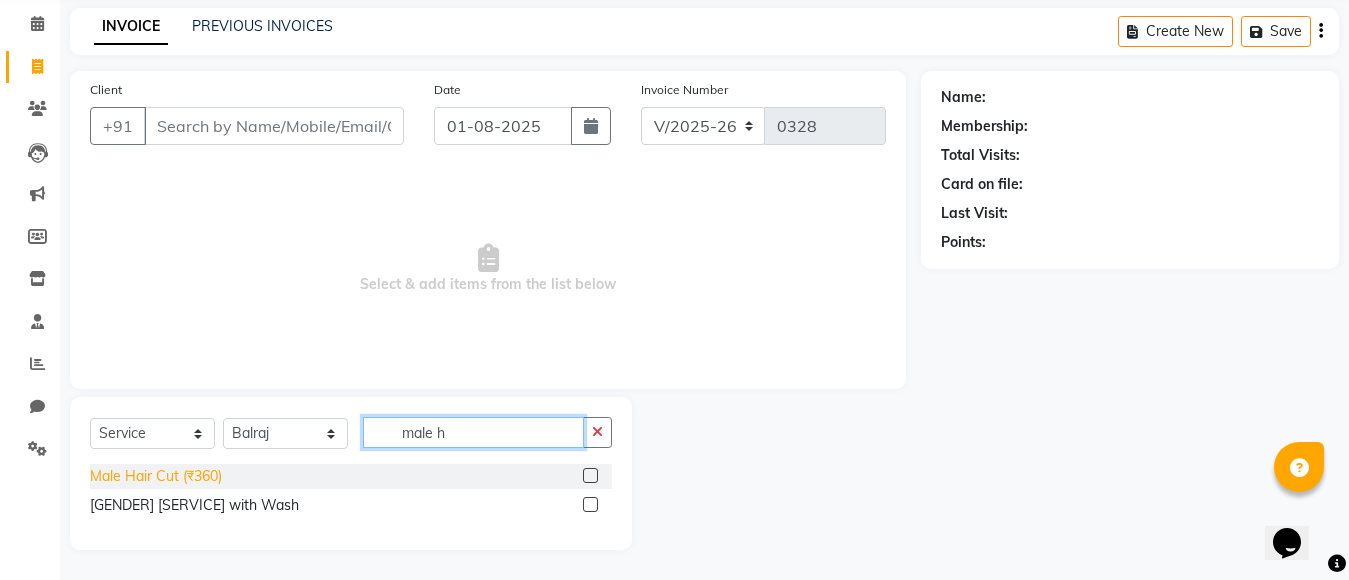 type on "male h" 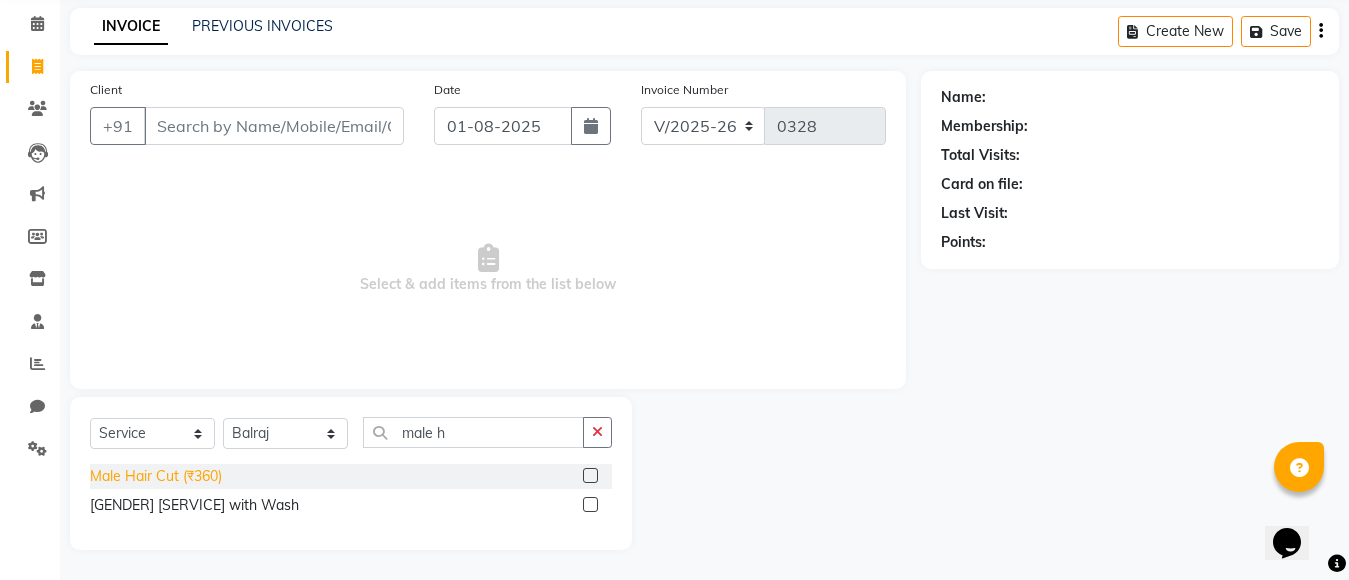 click on "Male Hair Cut (₹360)" 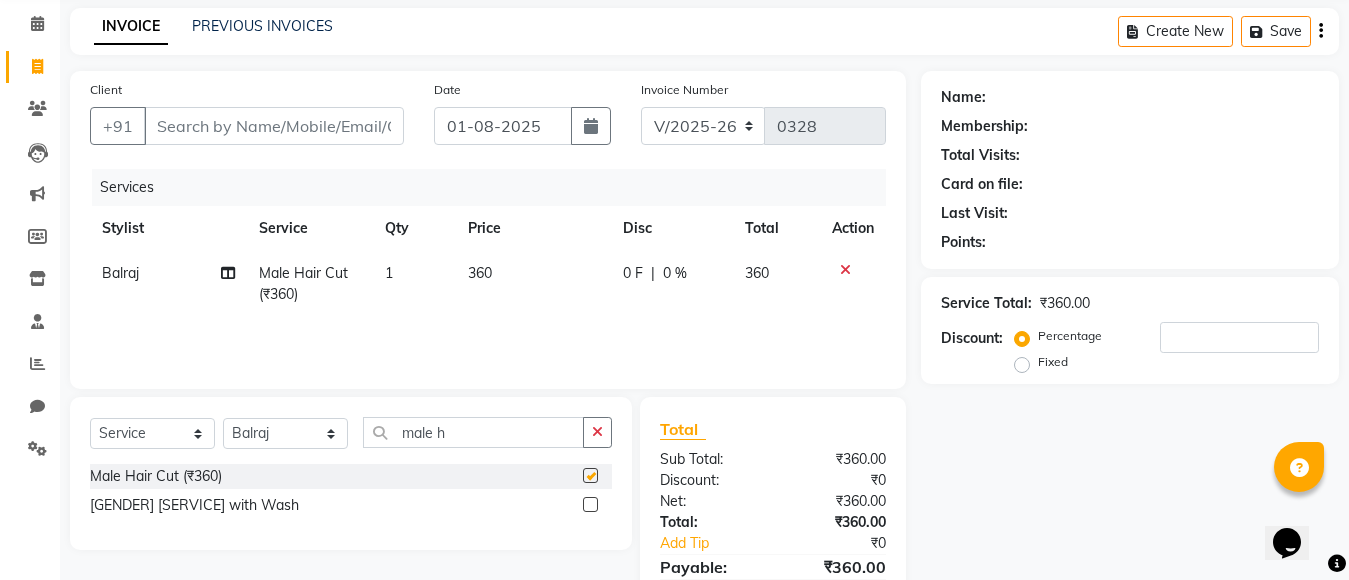 checkbox on "false" 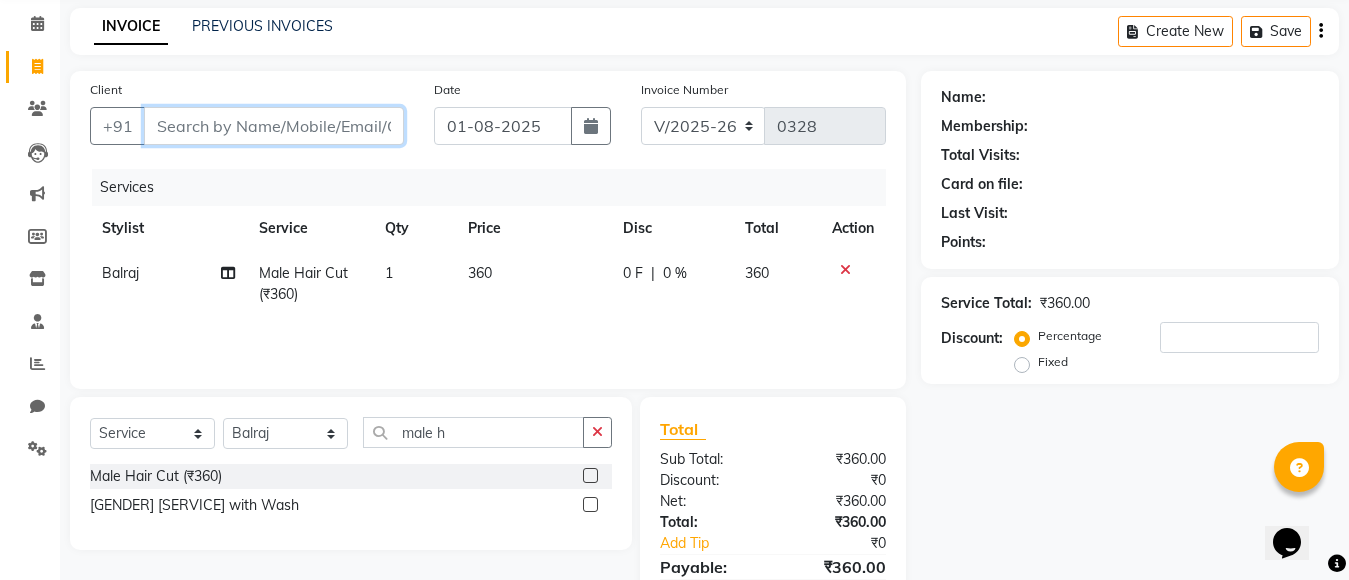 click on "Client" at bounding box center [274, 126] 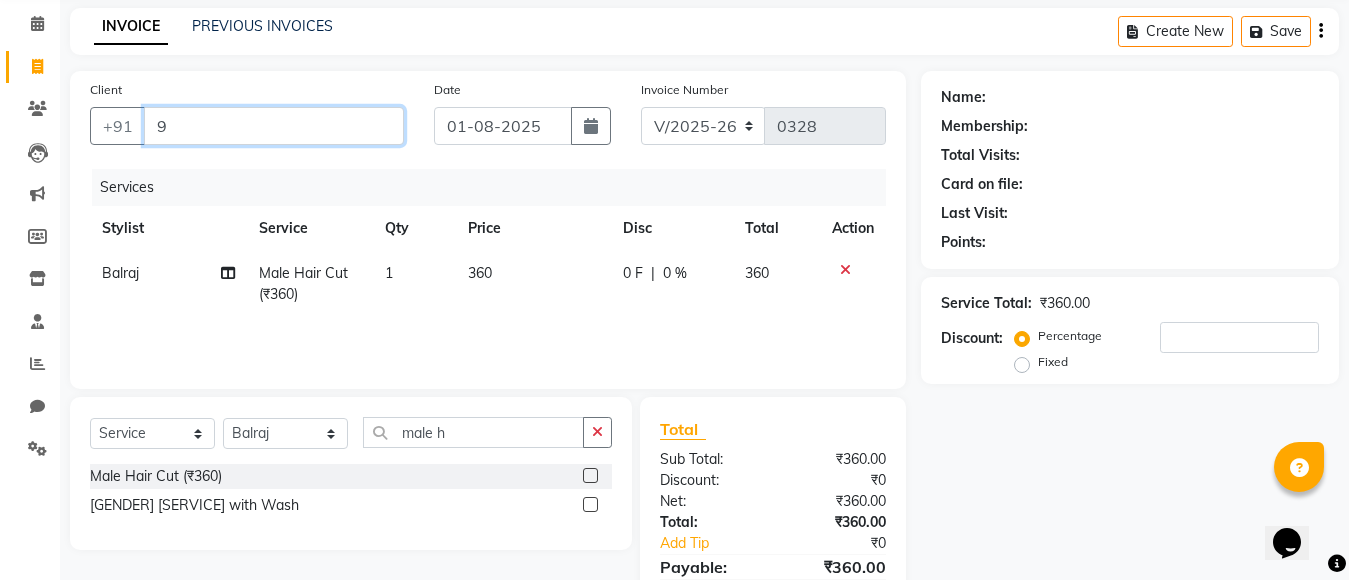 type on "0" 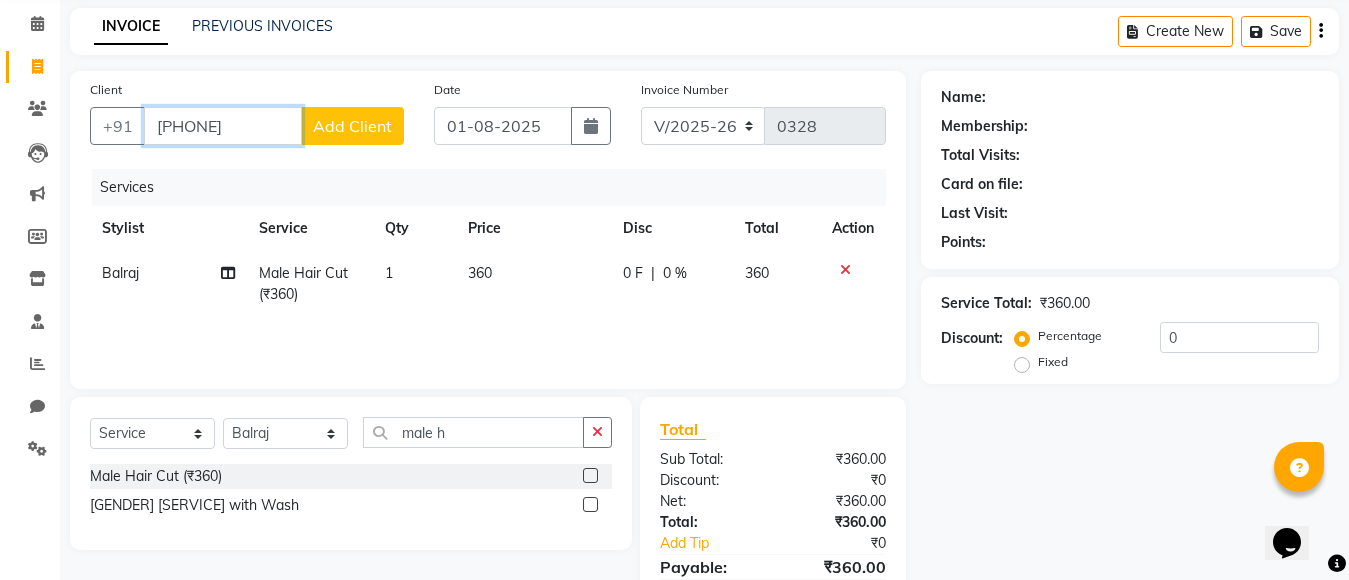 type on "[PHONE]" 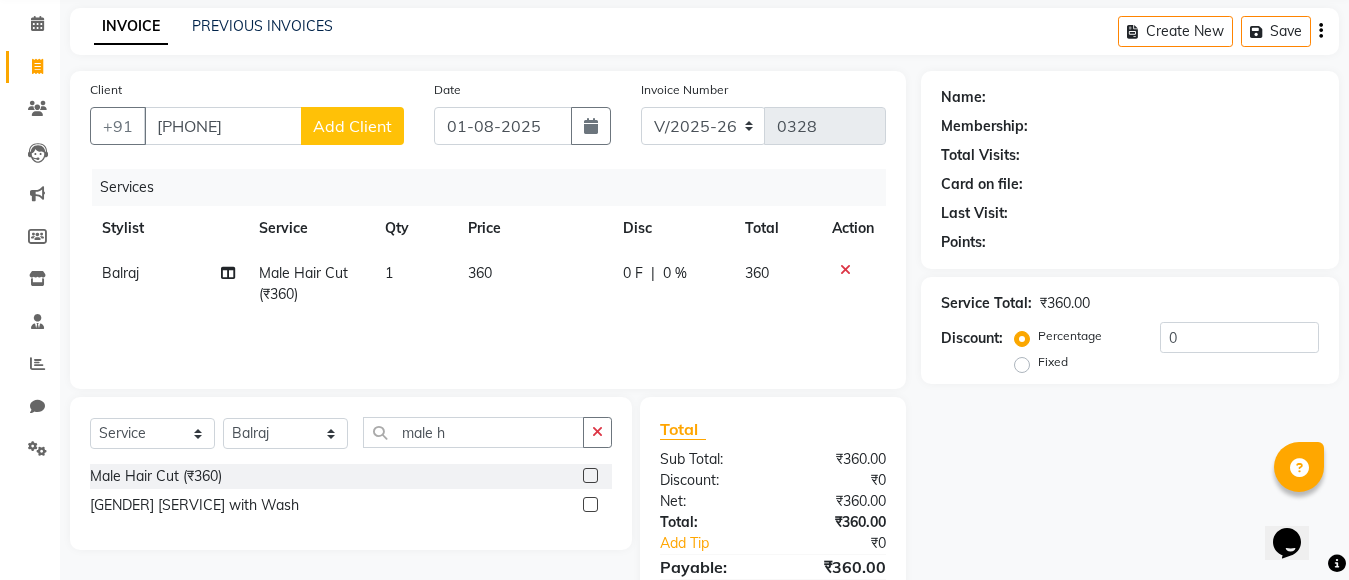 click on "Add Client" 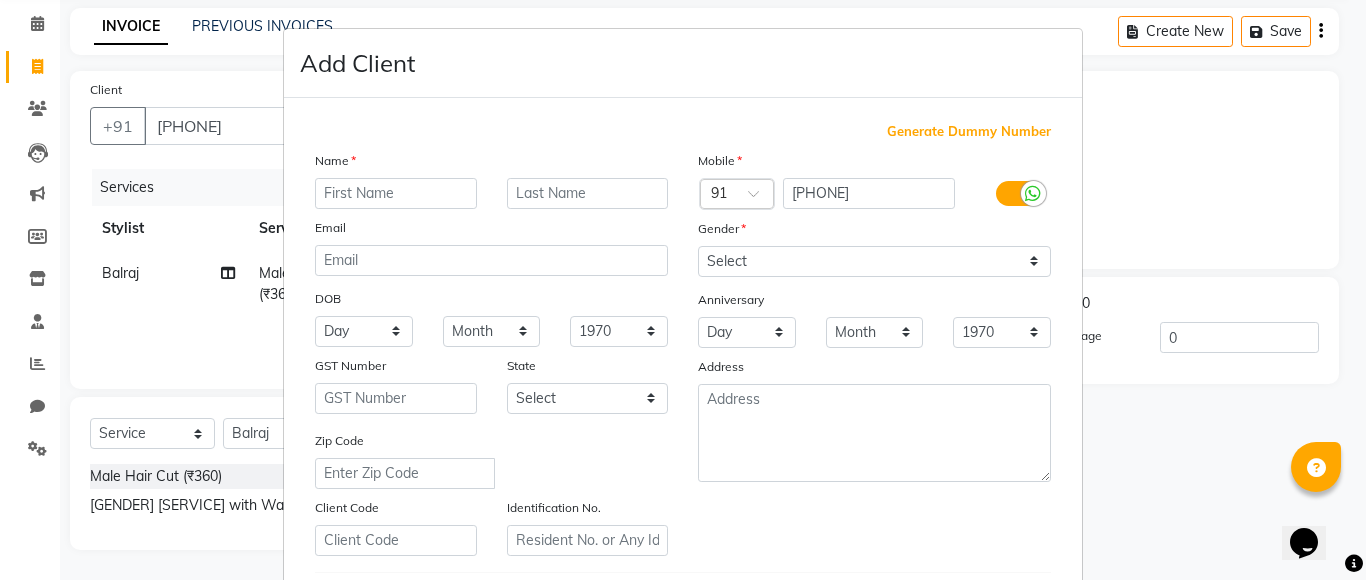 click at bounding box center (396, 193) 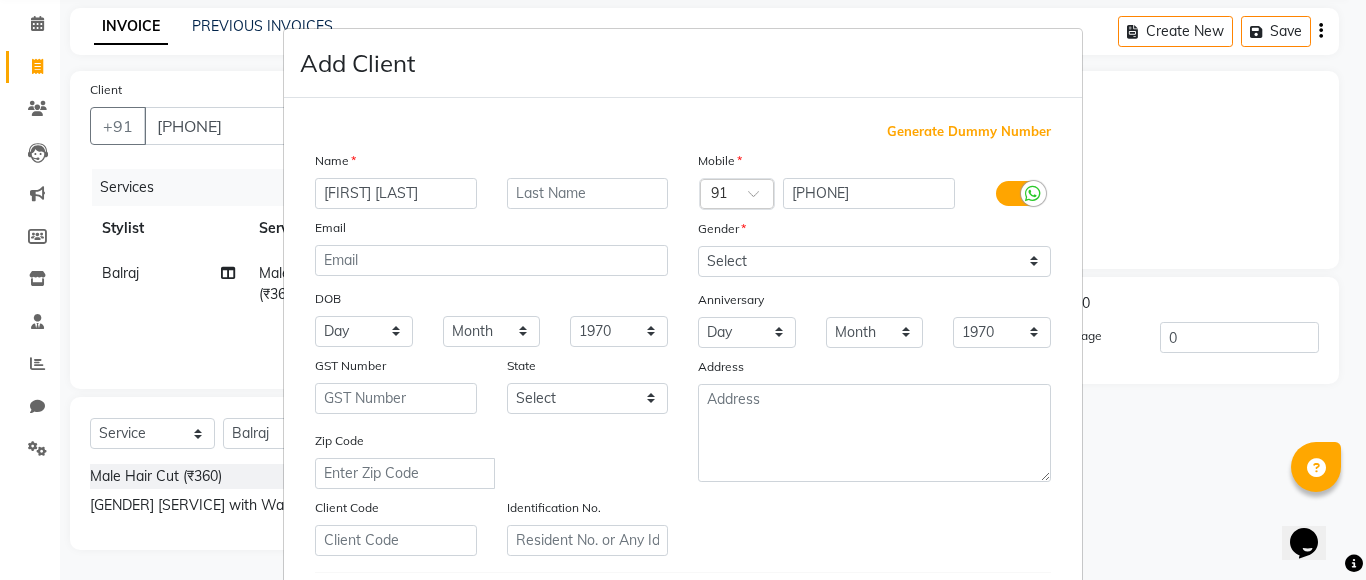 type on "[FIRST] [LAST]" 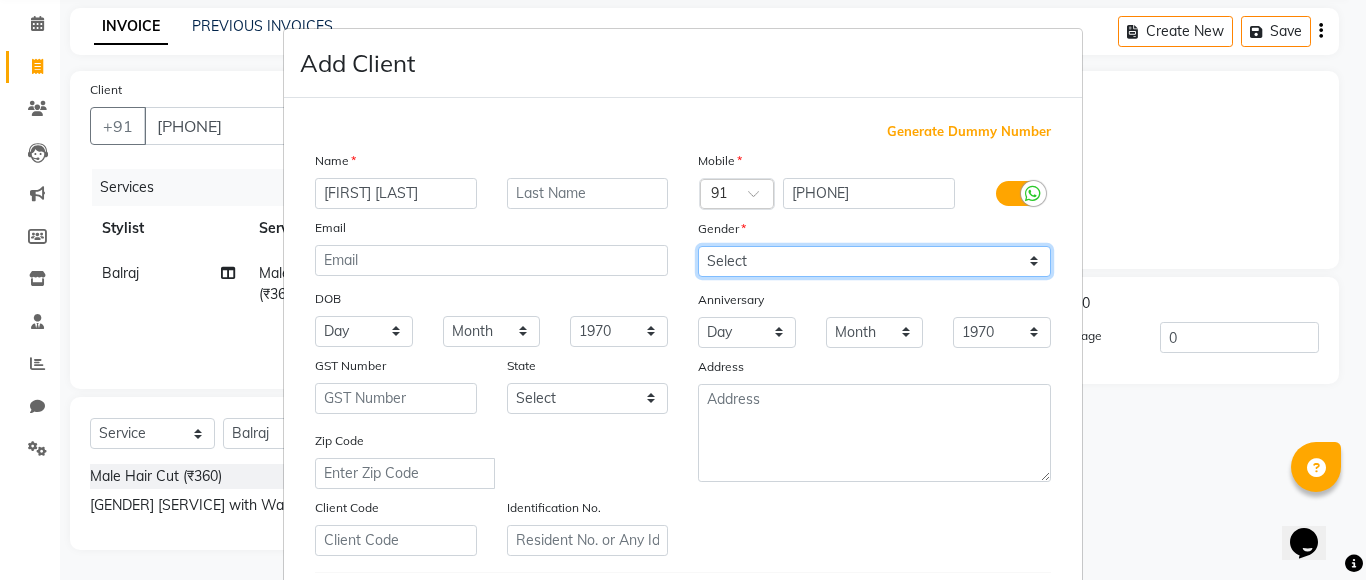 click on "Select Male Female Other Prefer Not To Say" at bounding box center [874, 261] 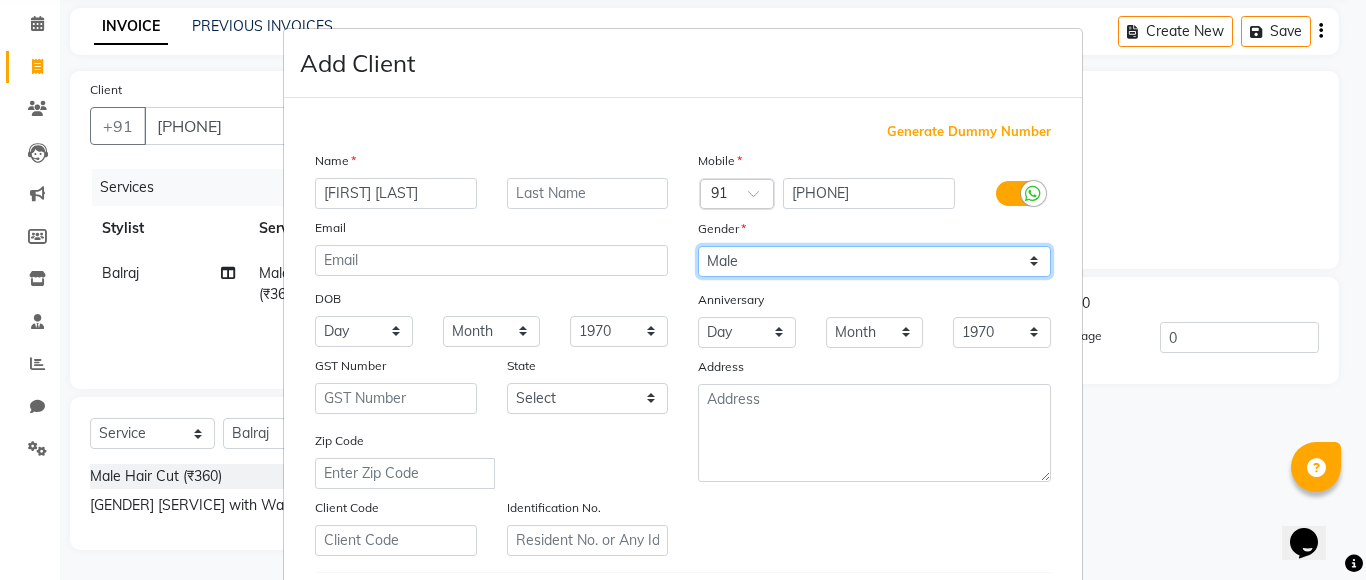 click on "Select Male Female Other Prefer Not To Say" at bounding box center (874, 261) 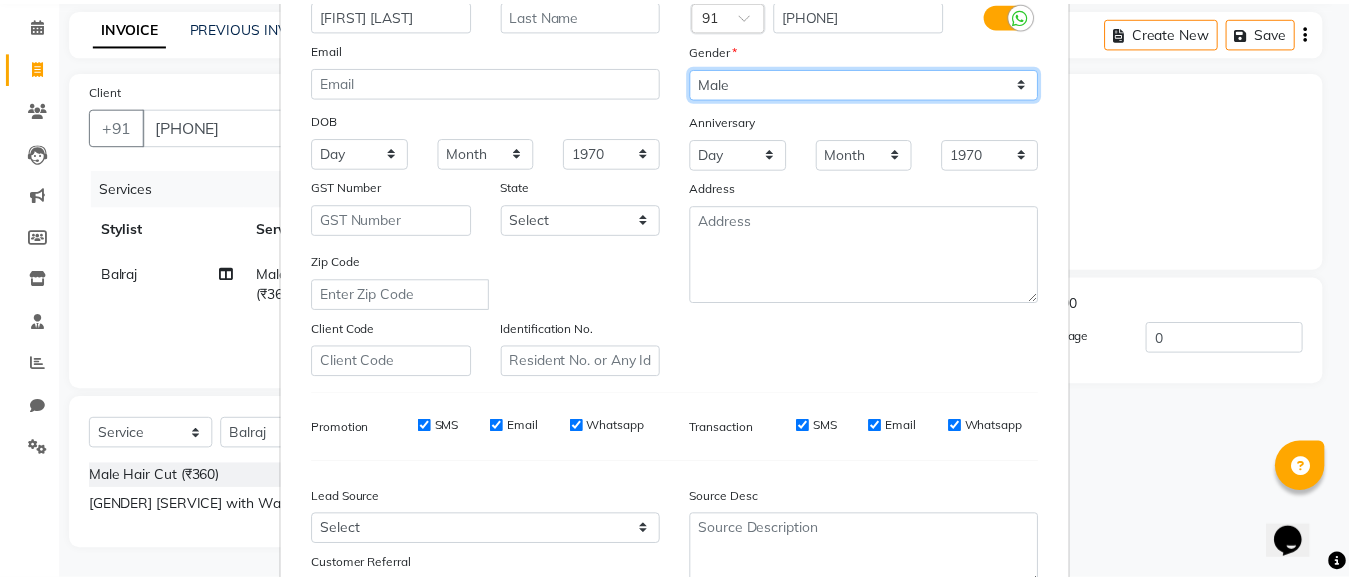 scroll, scrollTop: 300, scrollLeft: 0, axis: vertical 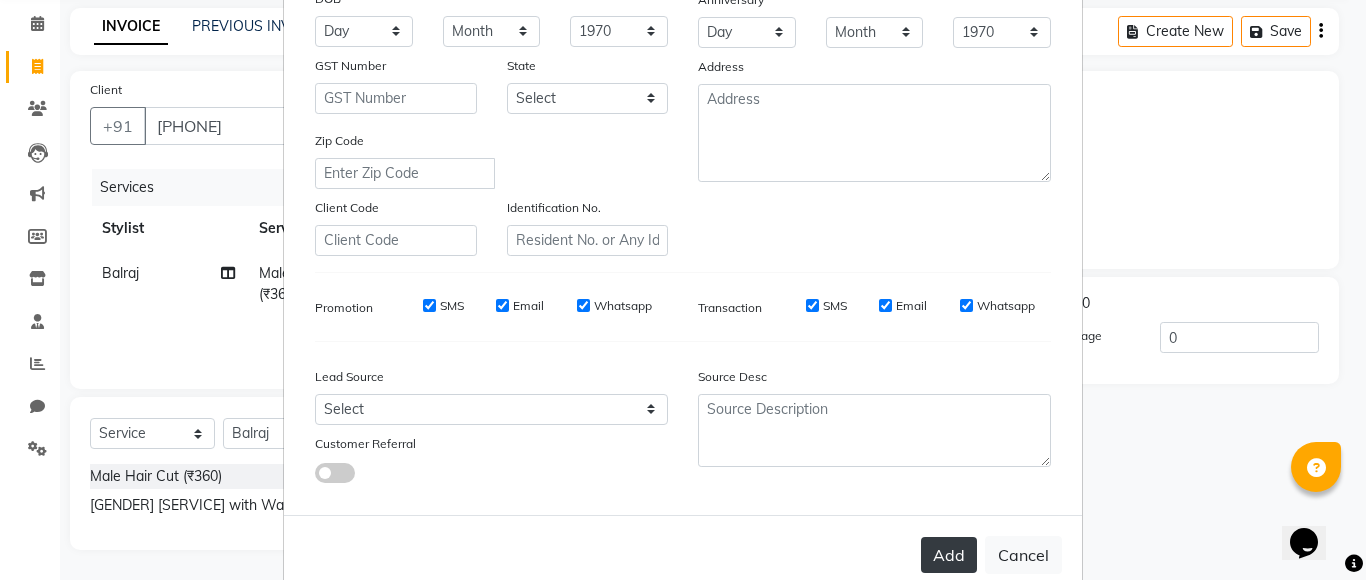 click on "Add" at bounding box center (949, 555) 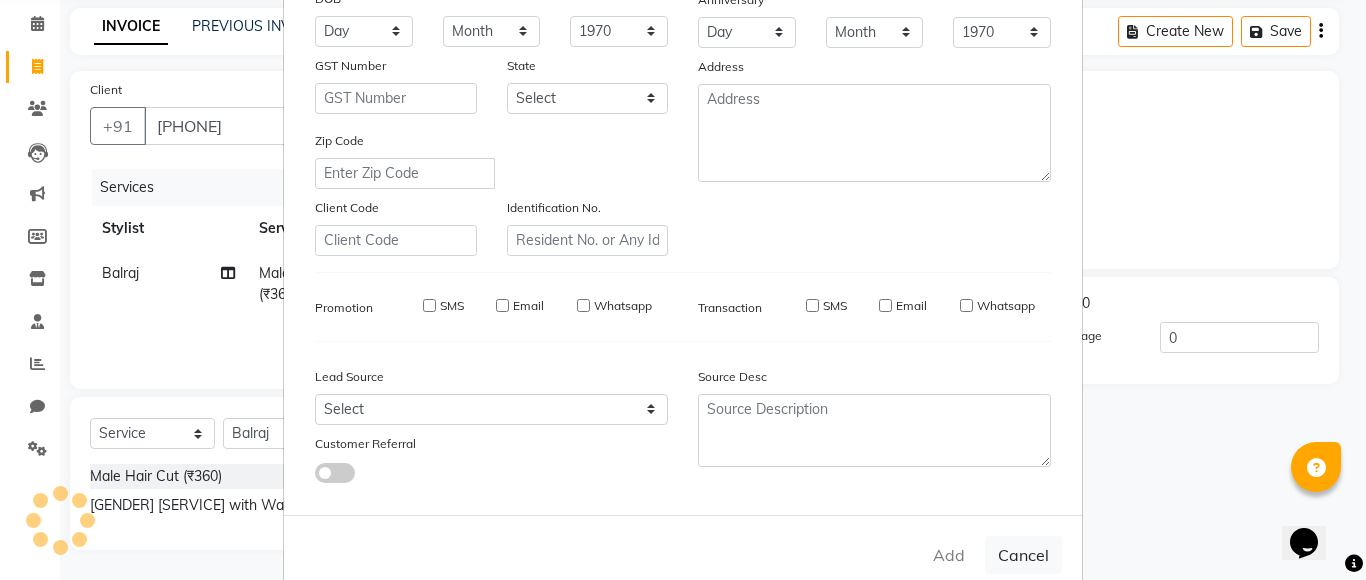 type 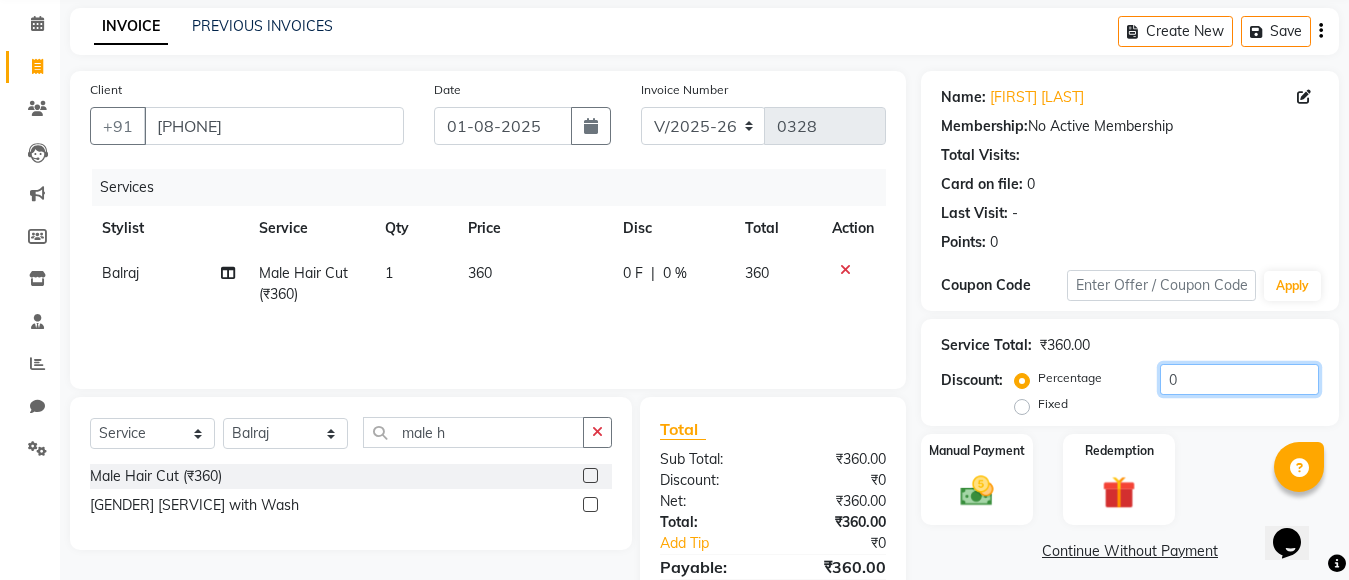 click on "0" 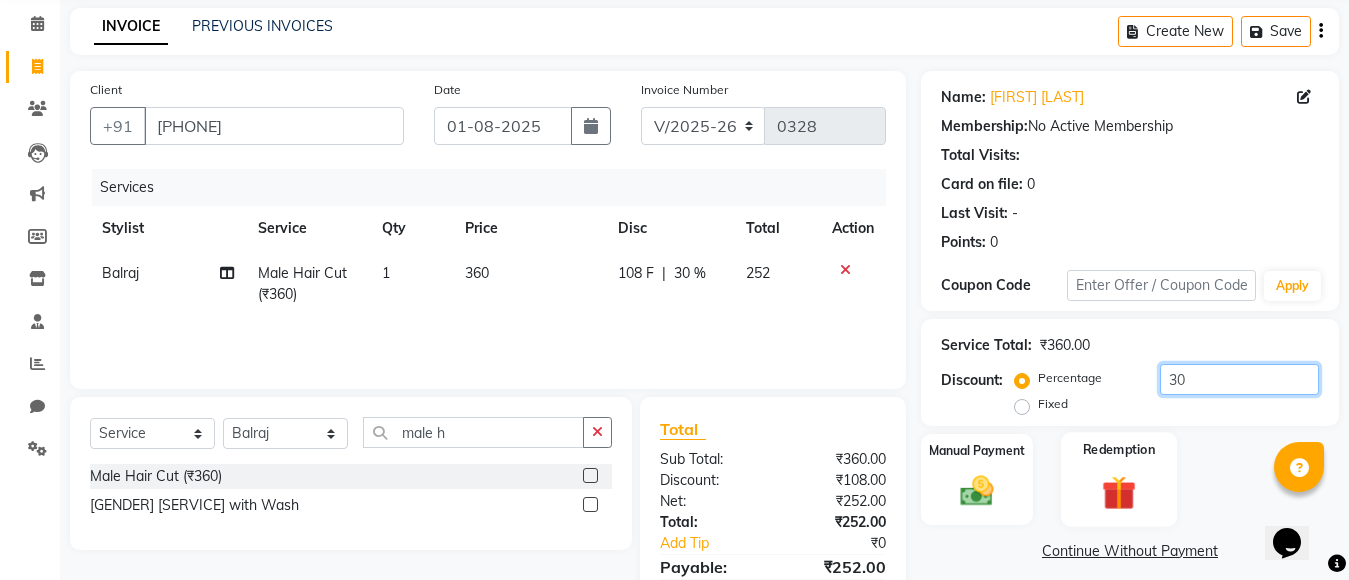 scroll, scrollTop: 178, scrollLeft: 0, axis: vertical 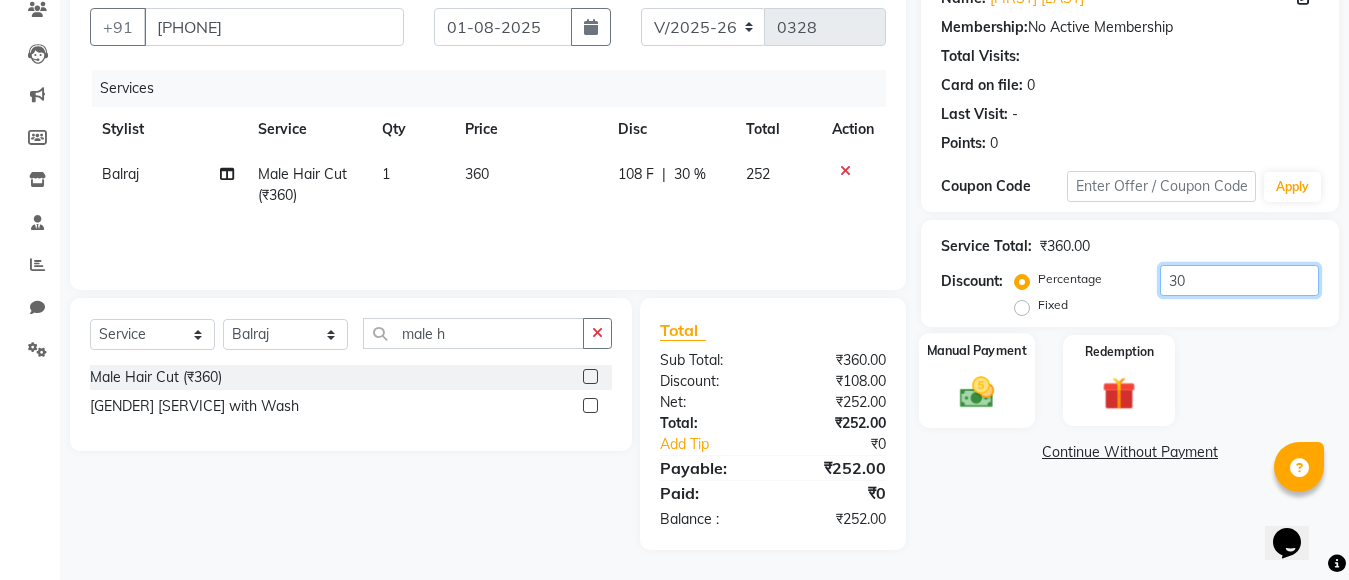 type on "30" 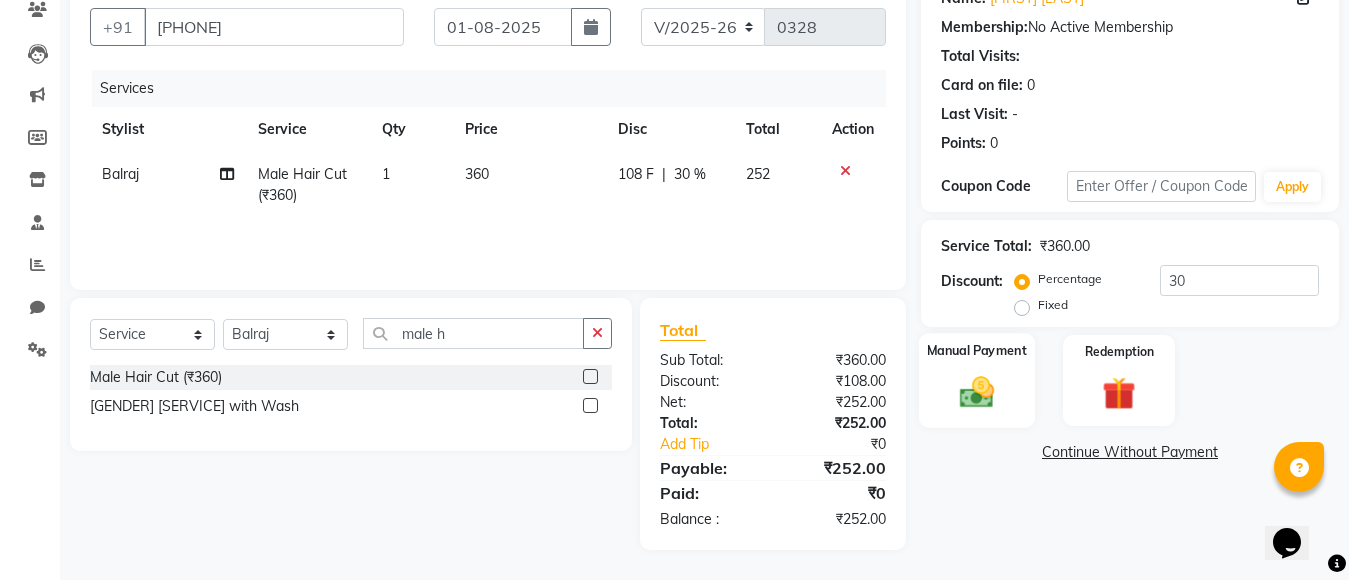 click 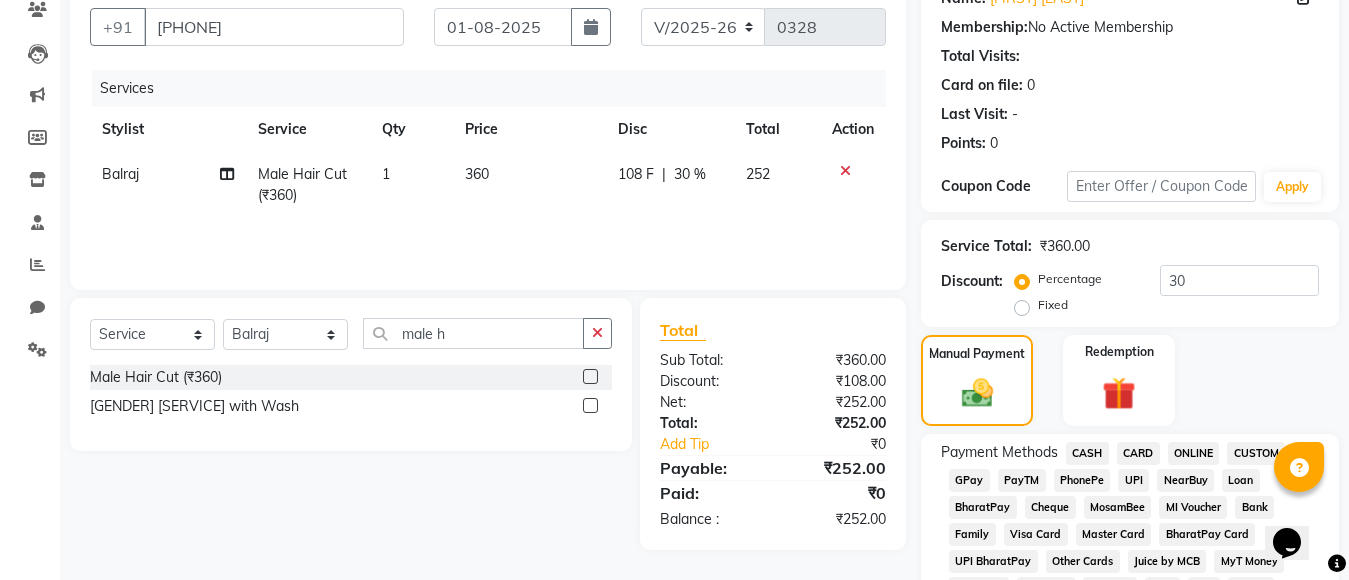 scroll, scrollTop: 378, scrollLeft: 0, axis: vertical 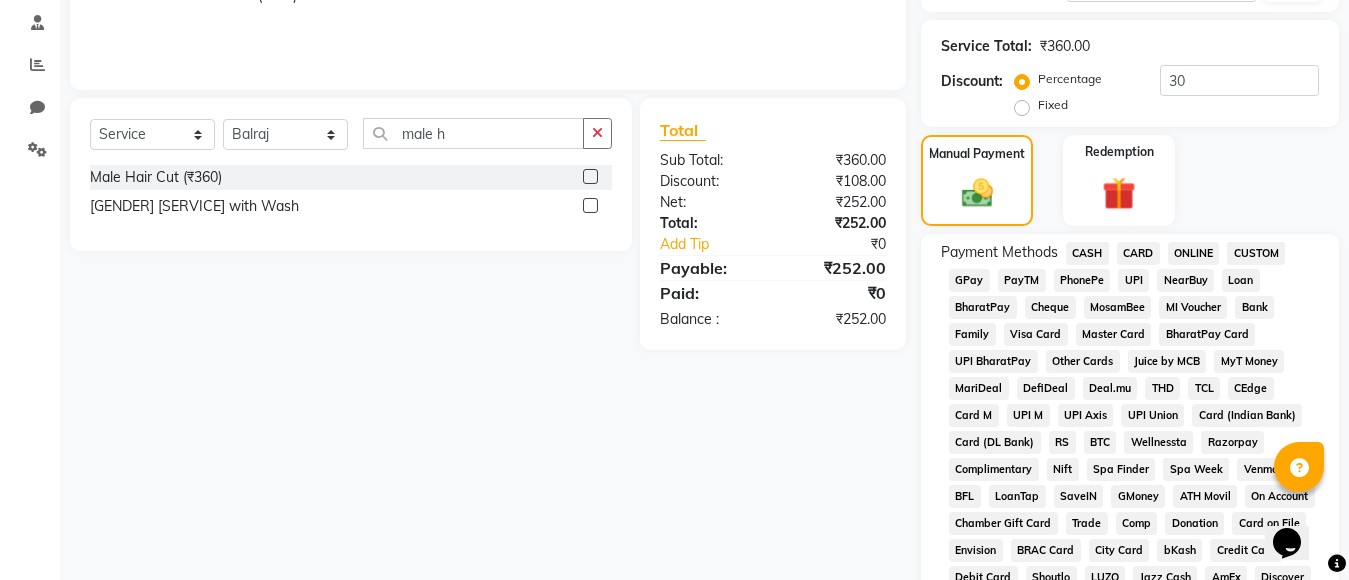 click on "CASH" 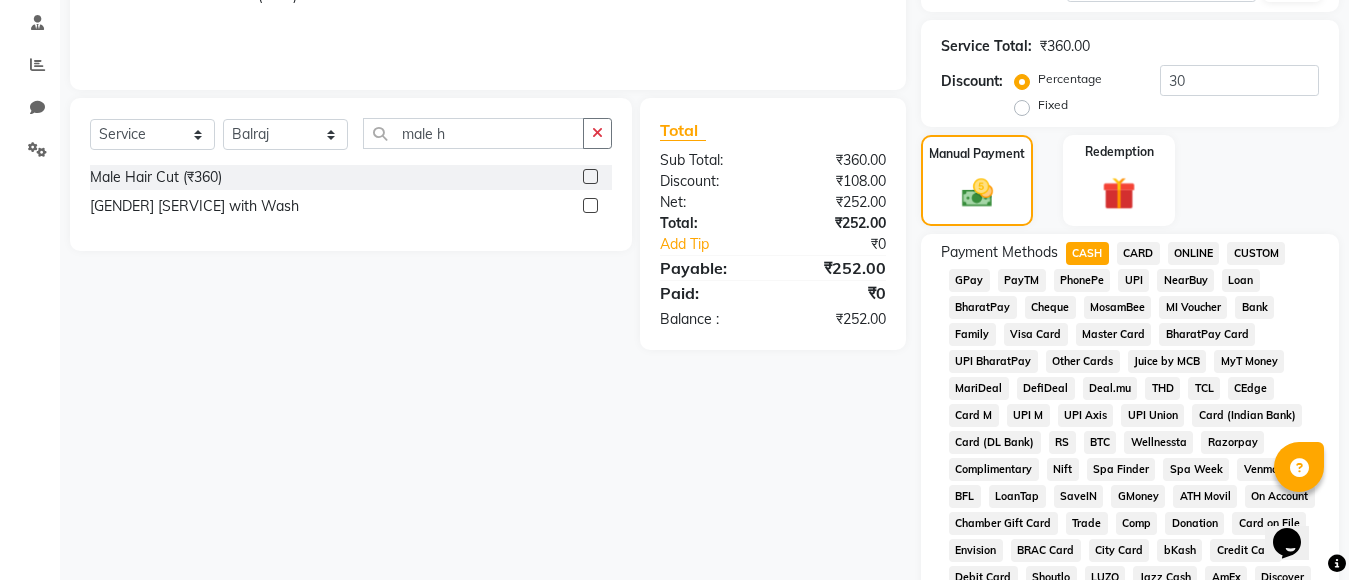 scroll, scrollTop: 878, scrollLeft: 0, axis: vertical 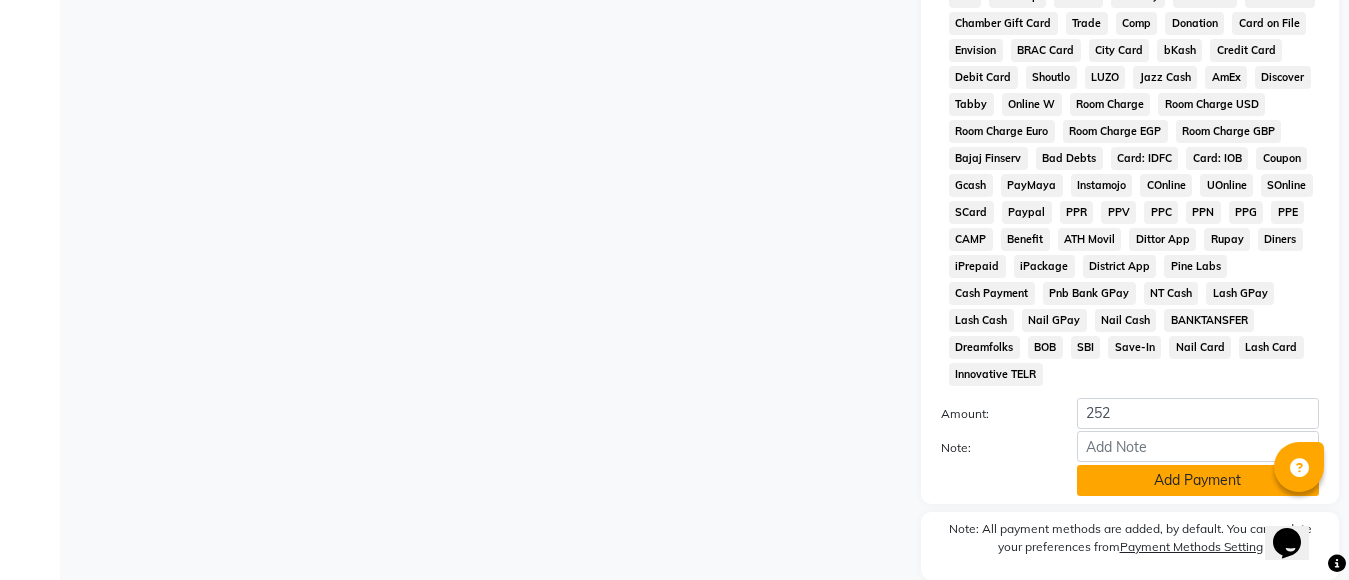 click on "Add Payment" 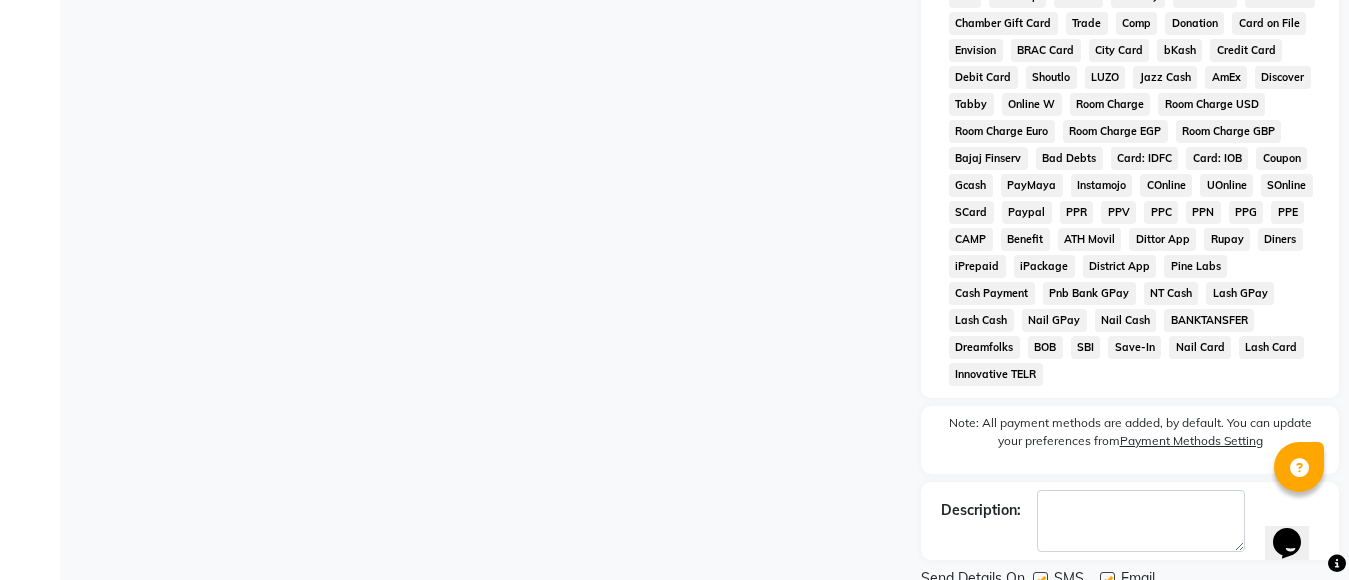 scroll, scrollTop: 956, scrollLeft: 0, axis: vertical 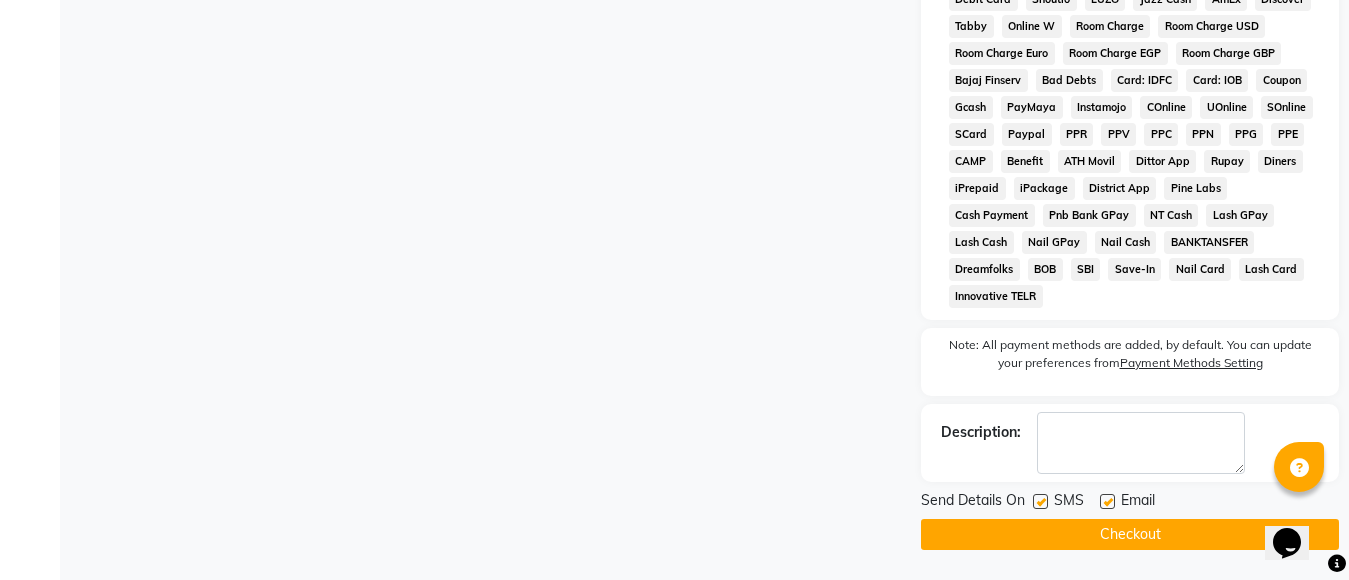 click on "Checkout" 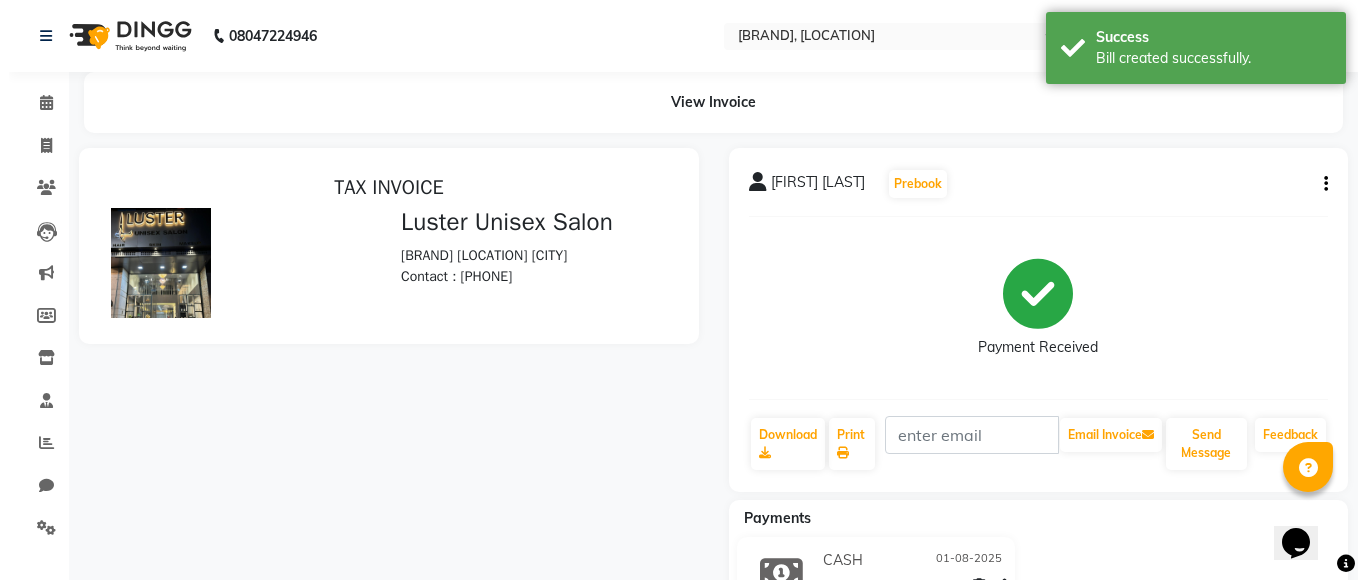 scroll, scrollTop: 0, scrollLeft: 0, axis: both 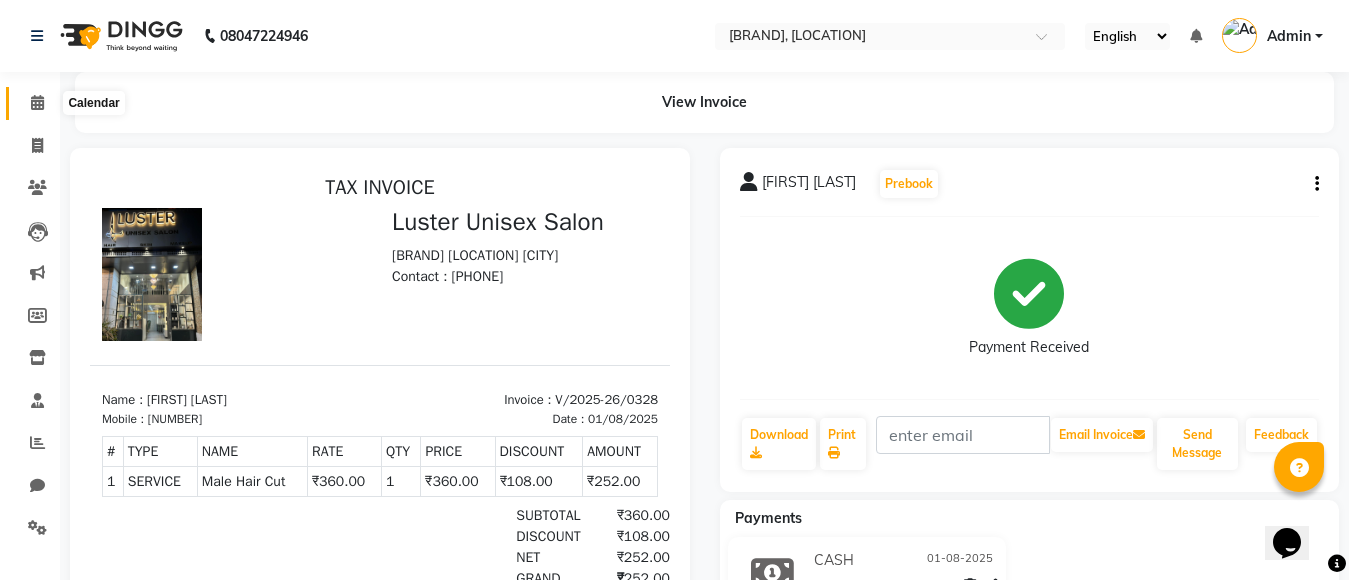 click 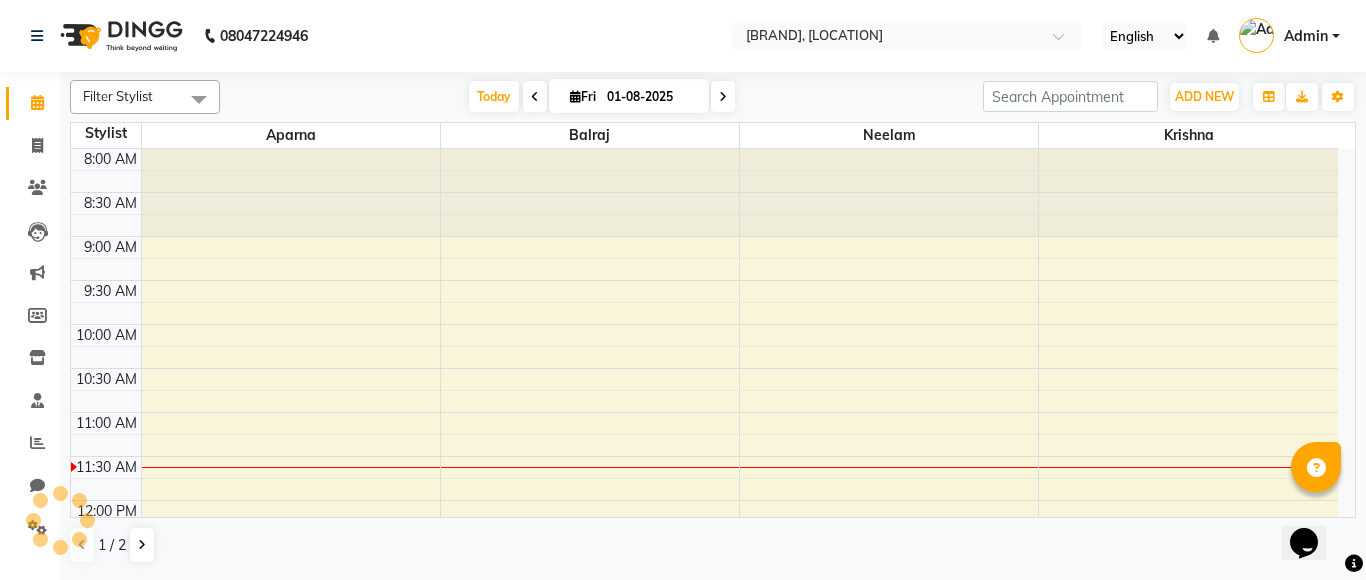 scroll, scrollTop: 0, scrollLeft: 0, axis: both 